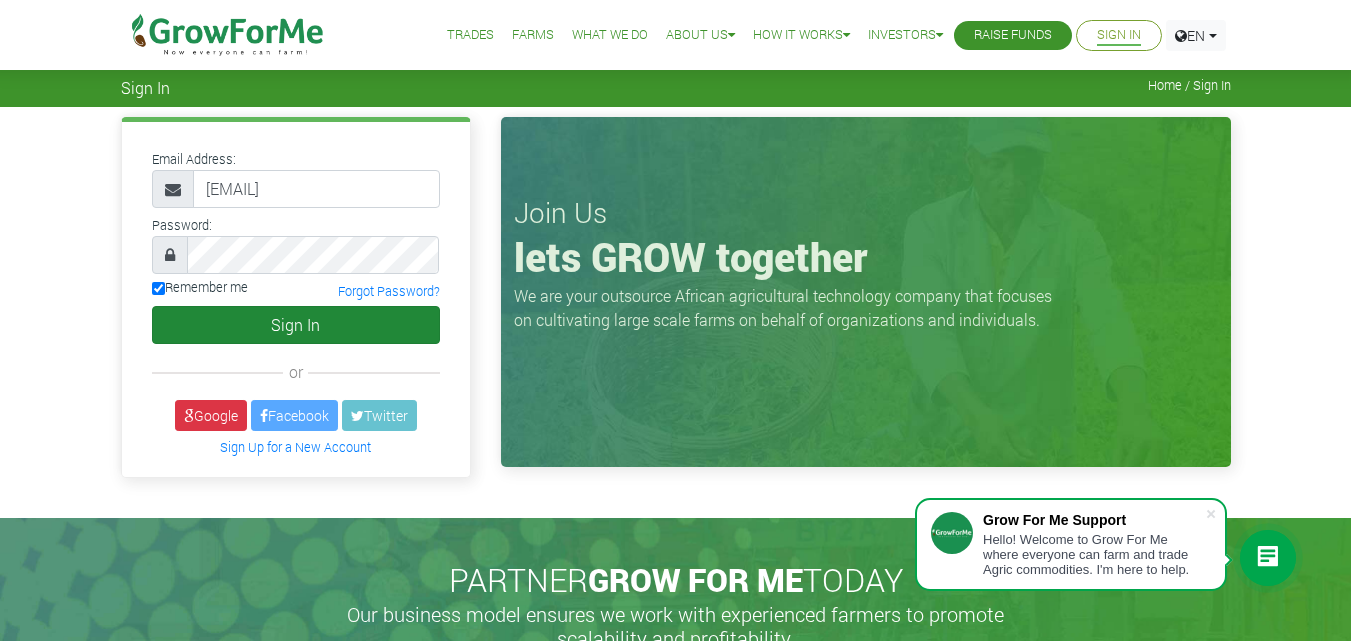 scroll, scrollTop: 0, scrollLeft: 0, axis: both 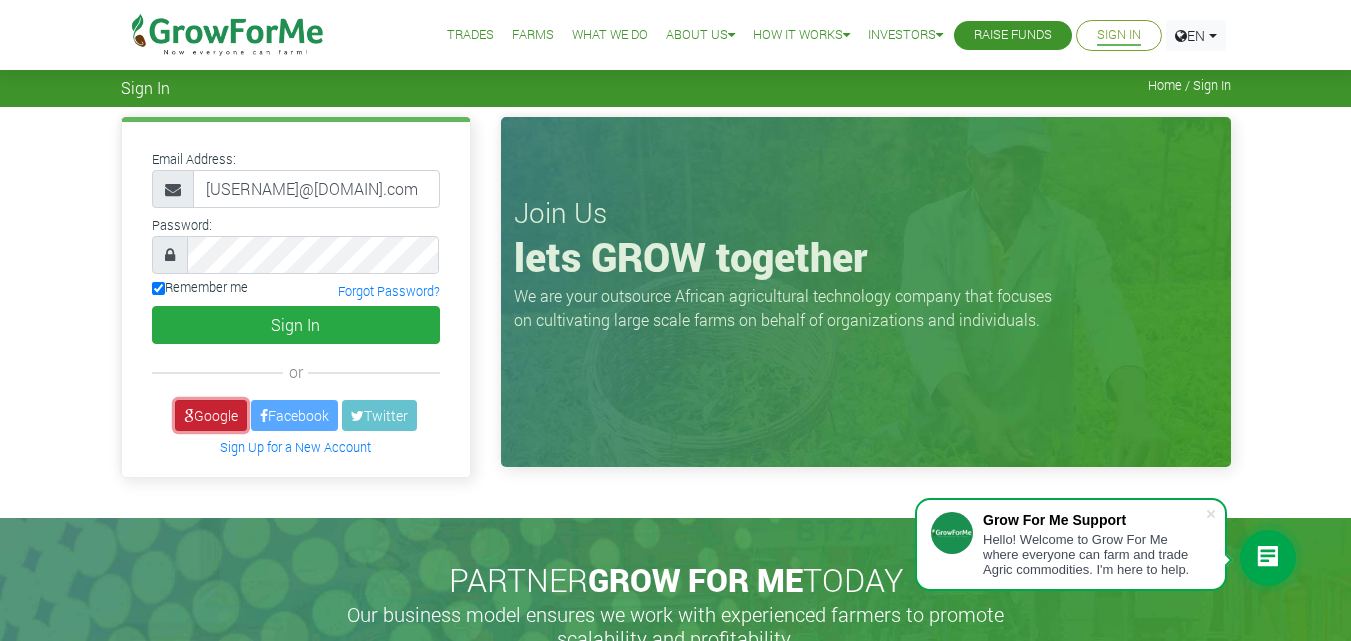 click on "Google" at bounding box center [211, 415] 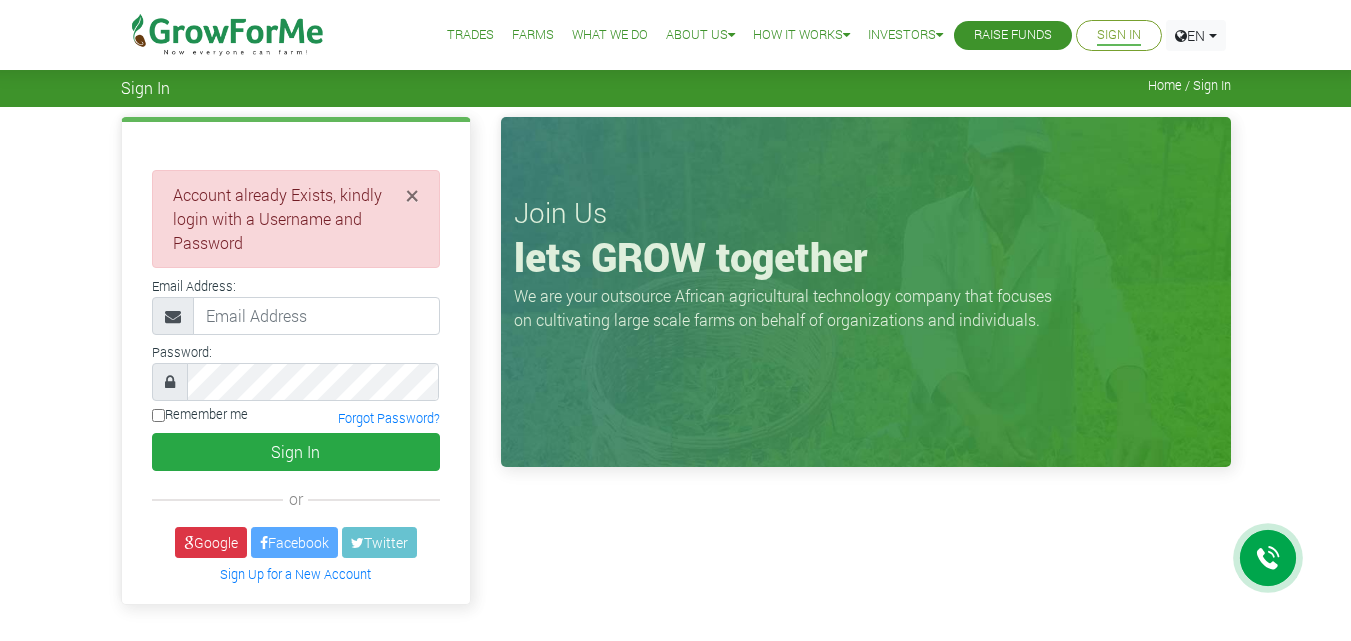 scroll, scrollTop: 0, scrollLeft: 0, axis: both 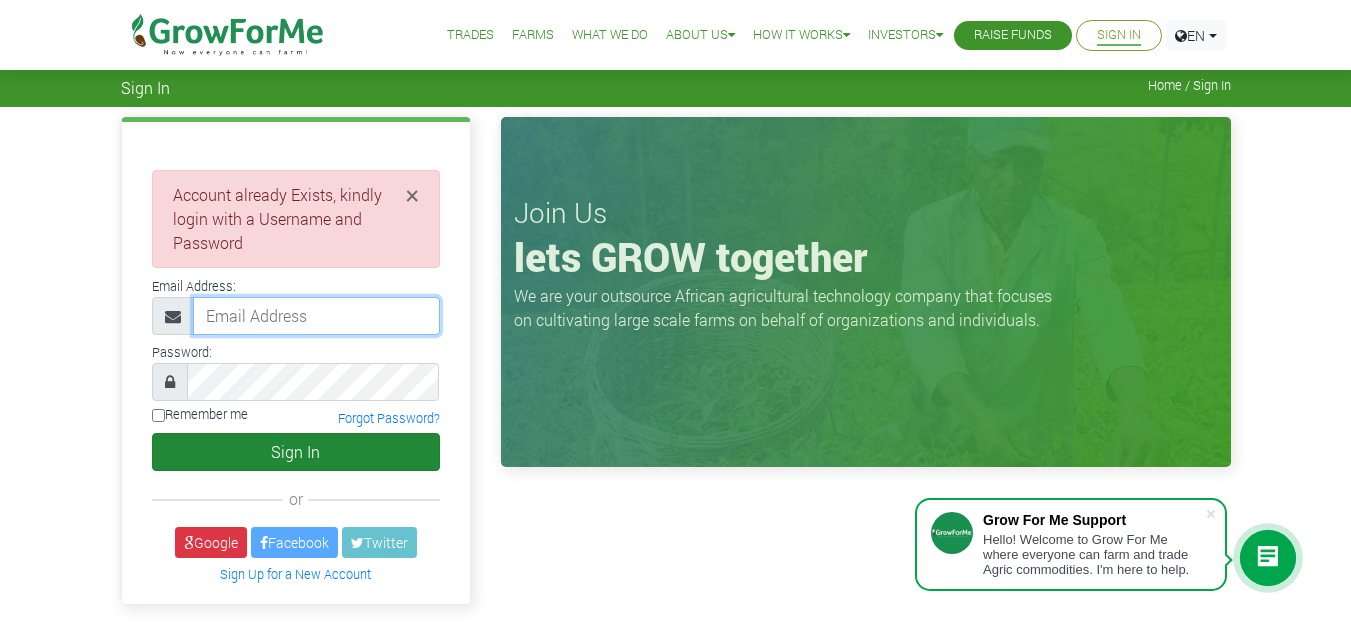 type on "[USERNAME]@[DOMAIN].com" 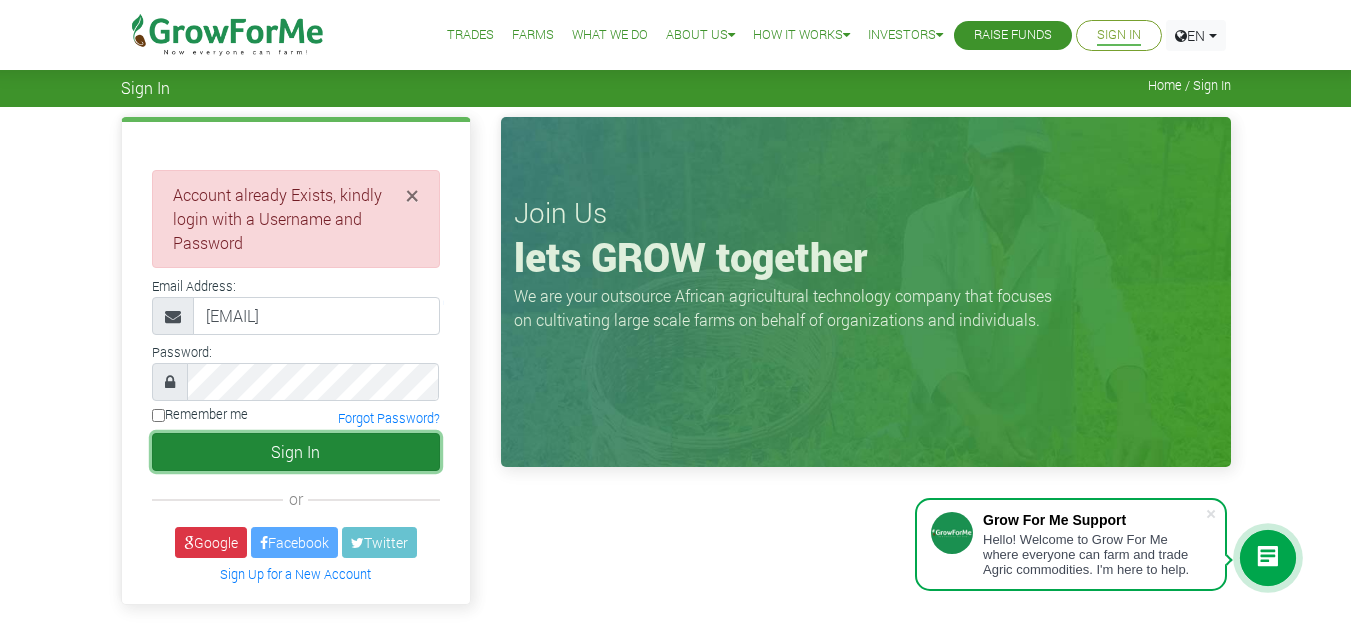 click on "Sign In" at bounding box center [296, 452] 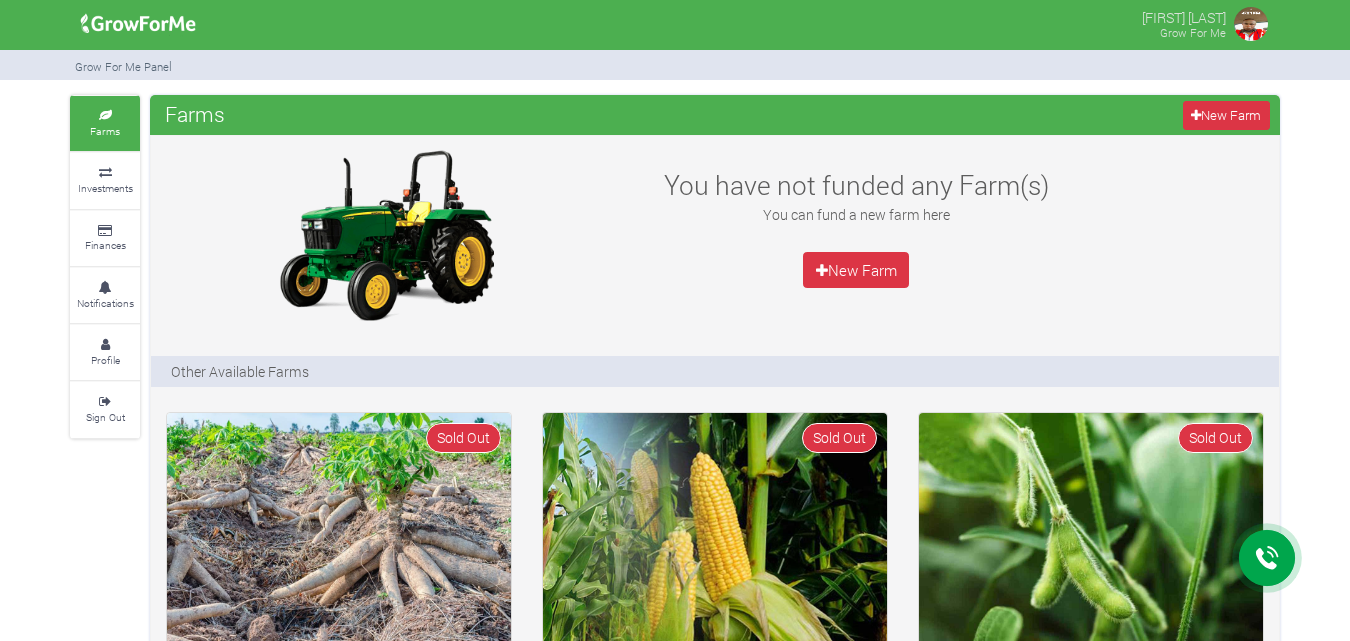 scroll, scrollTop: 0, scrollLeft: 0, axis: both 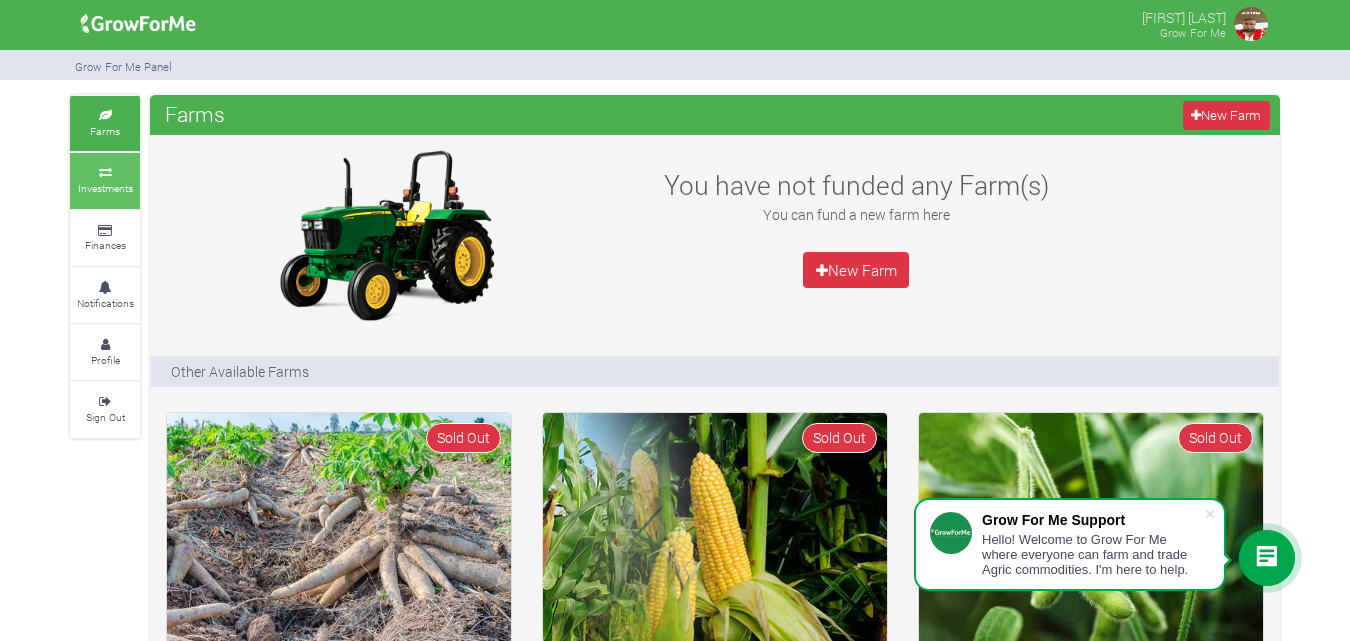 click on "Investments" at bounding box center [105, 188] 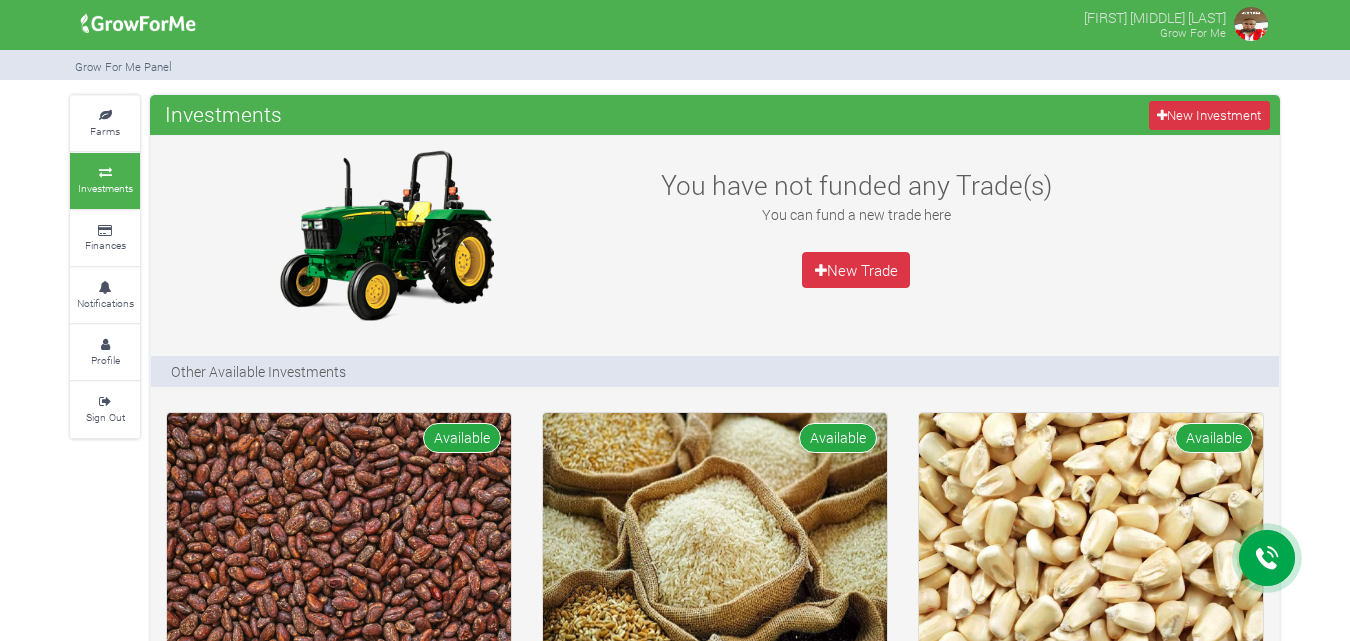 scroll, scrollTop: 0, scrollLeft: 0, axis: both 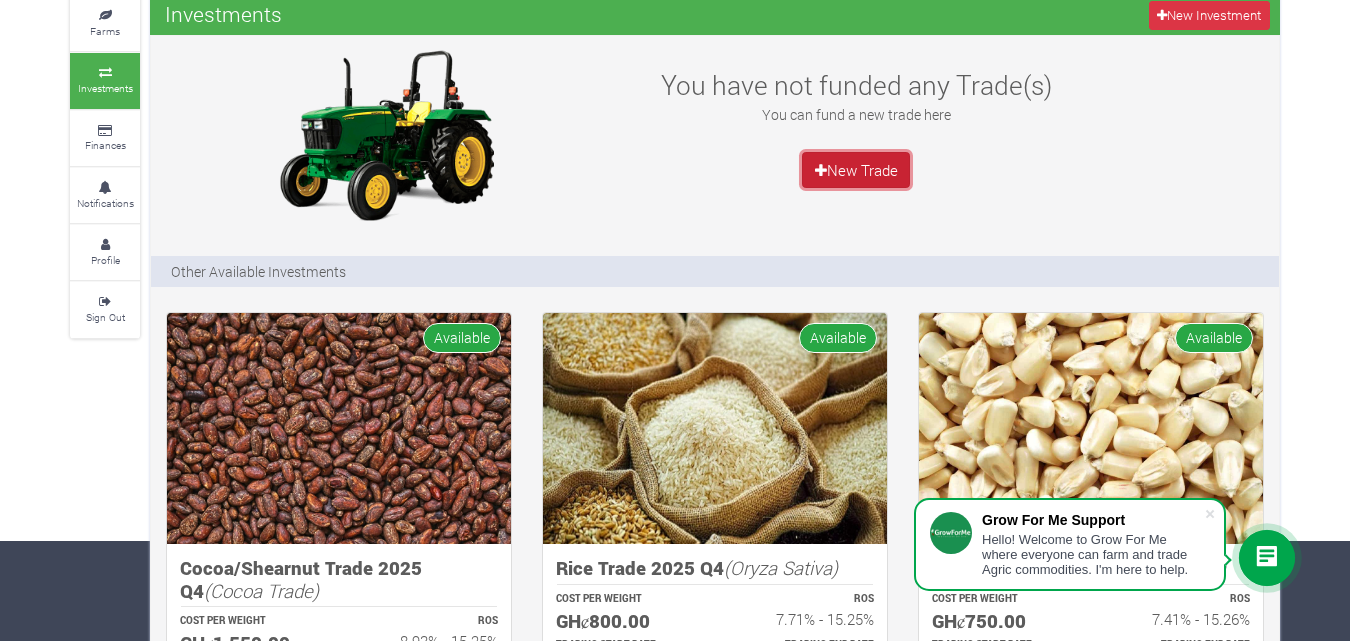 click on "New Trade" at bounding box center (856, 170) 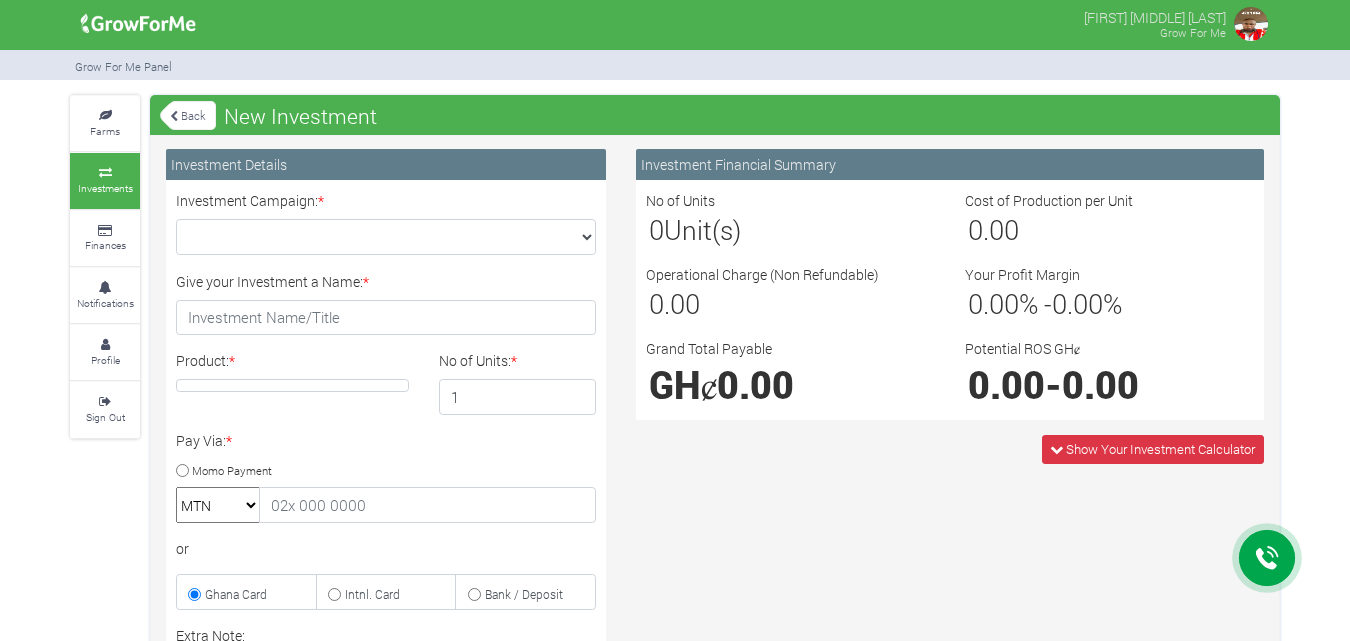 scroll, scrollTop: 0, scrollLeft: 0, axis: both 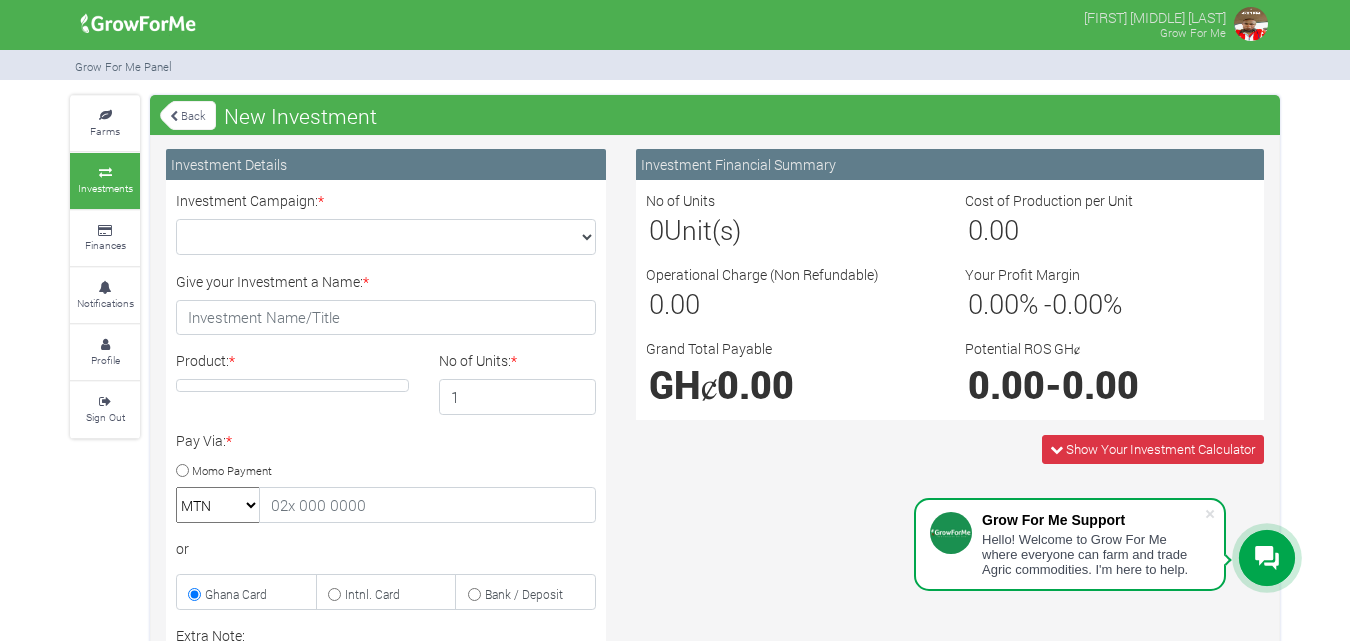click on "Back" at bounding box center (188, 115) 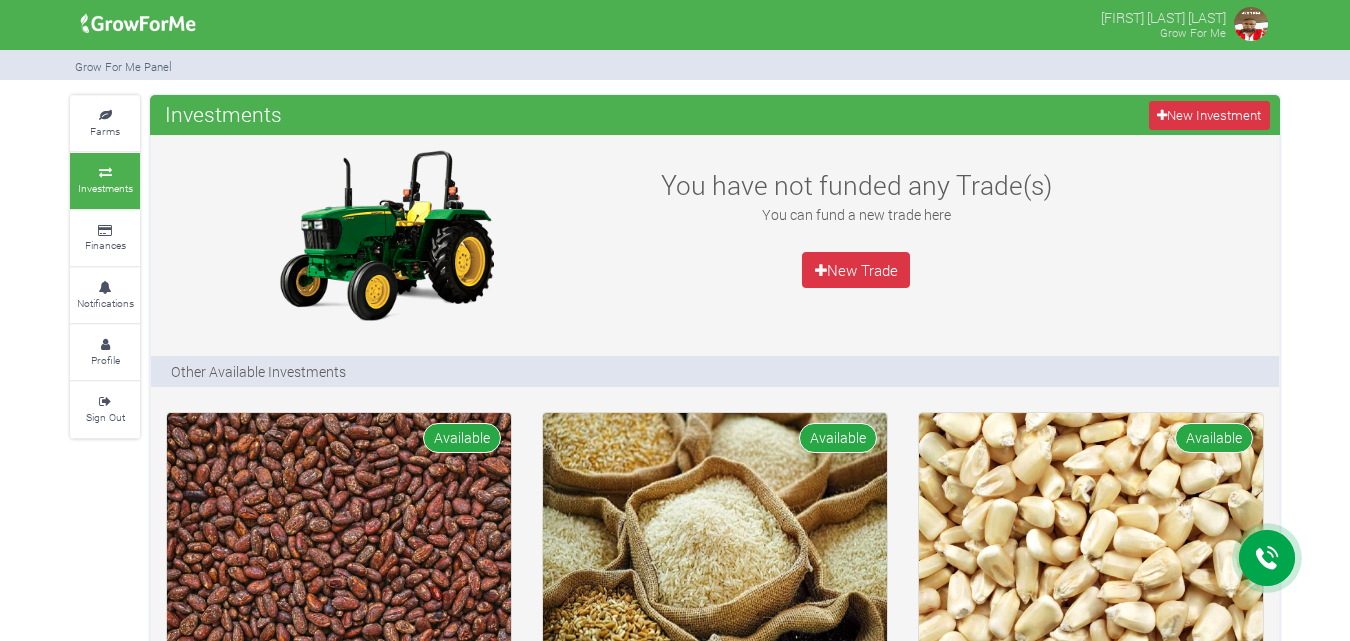 scroll, scrollTop: 0, scrollLeft: 0, axis: both 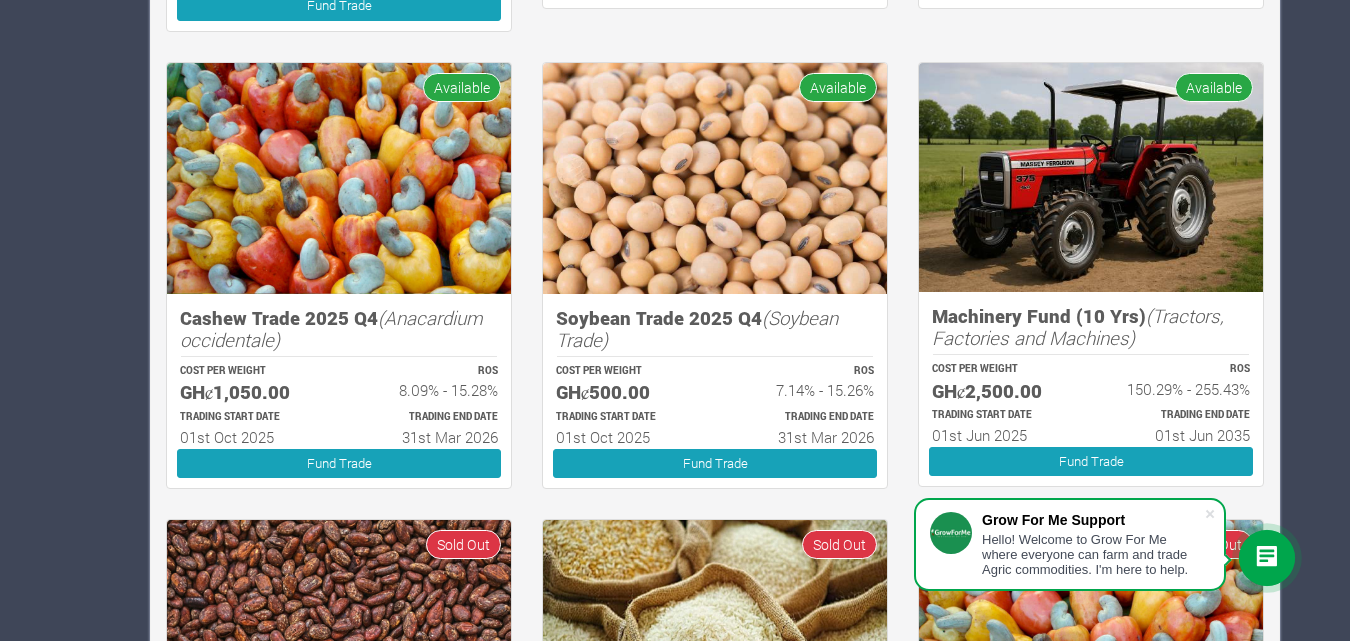 click on "ROS
7.14% - 15.26%" at bounding box center [803, 384] 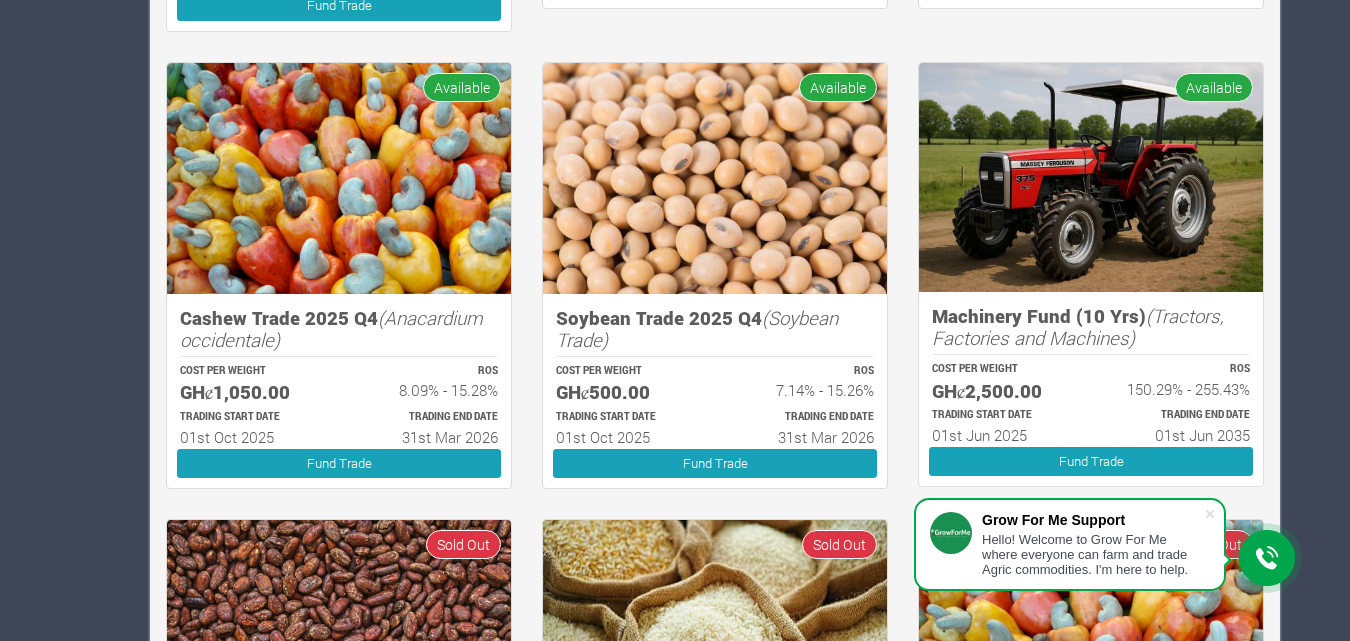 click at bounding box center [715, 178] 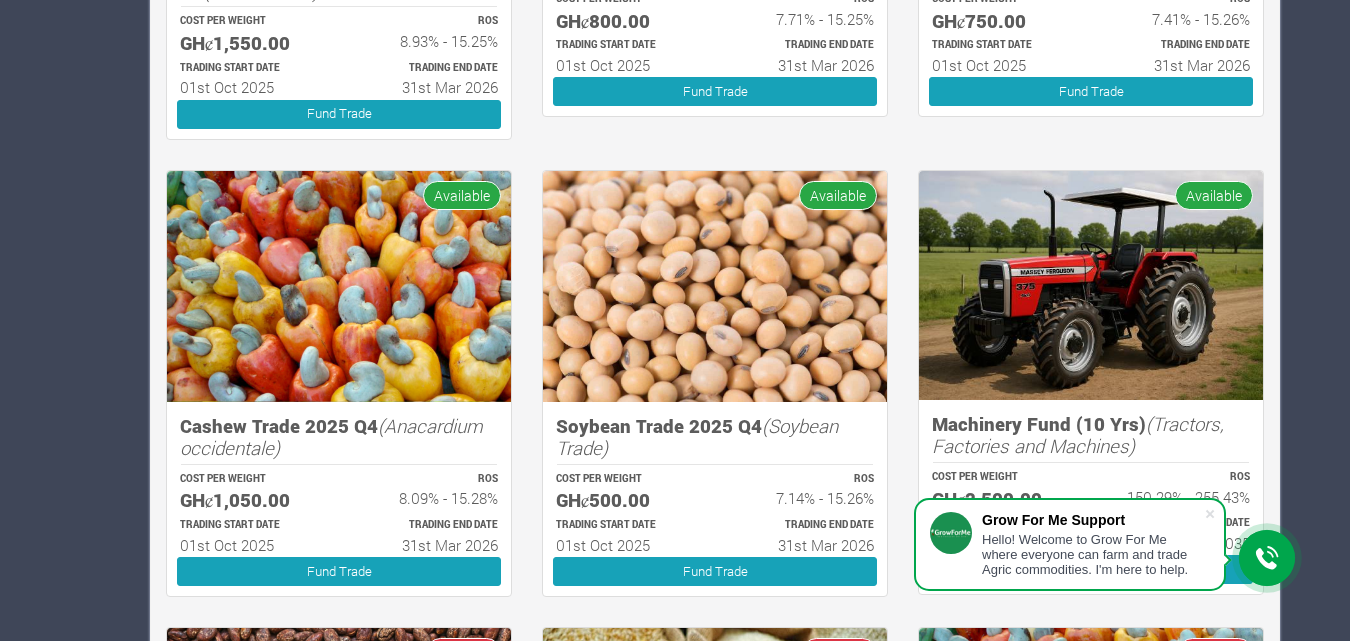 scroll, scrollTop: 708, scrollLeft: 0, axis: vertical 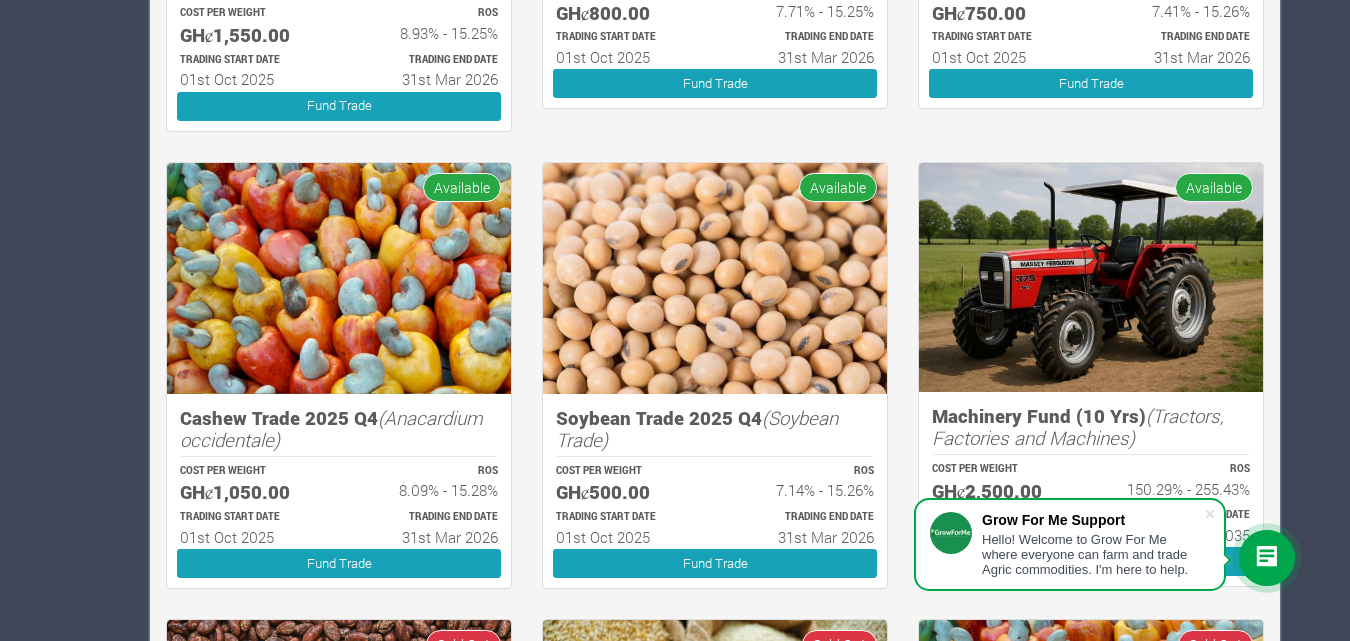 click at bounding box center [715, 278] 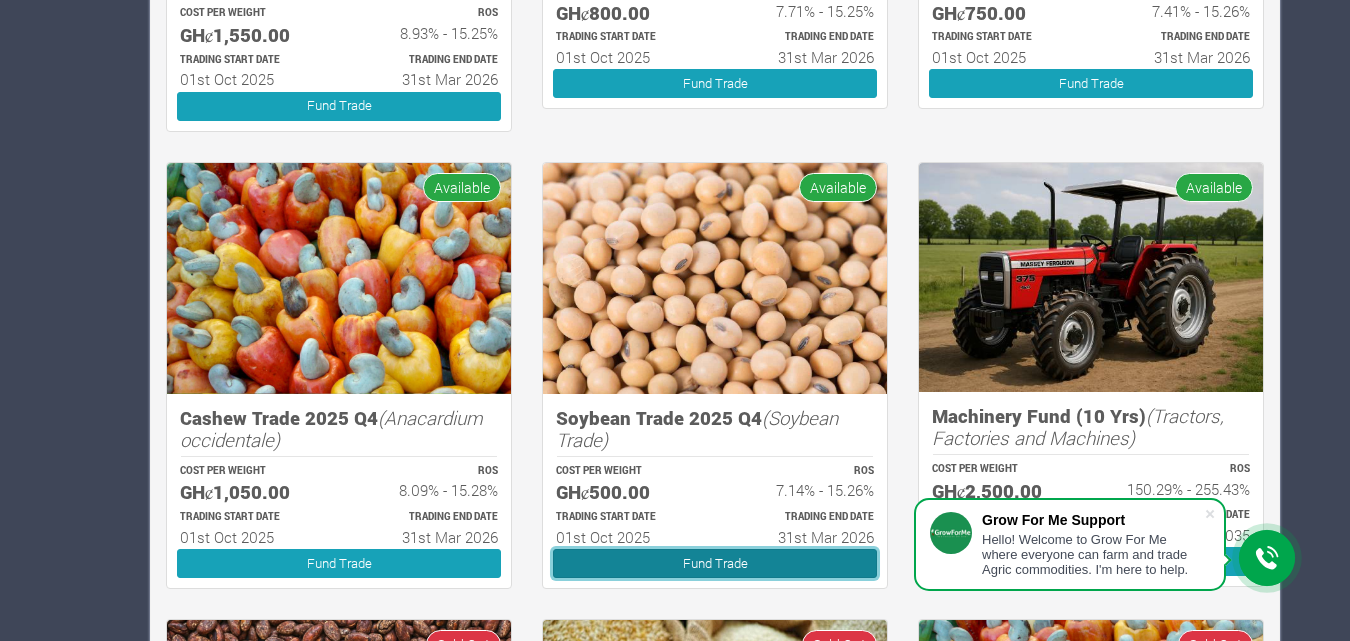 click on "Fund Trade" at bounding box center [715, 563] 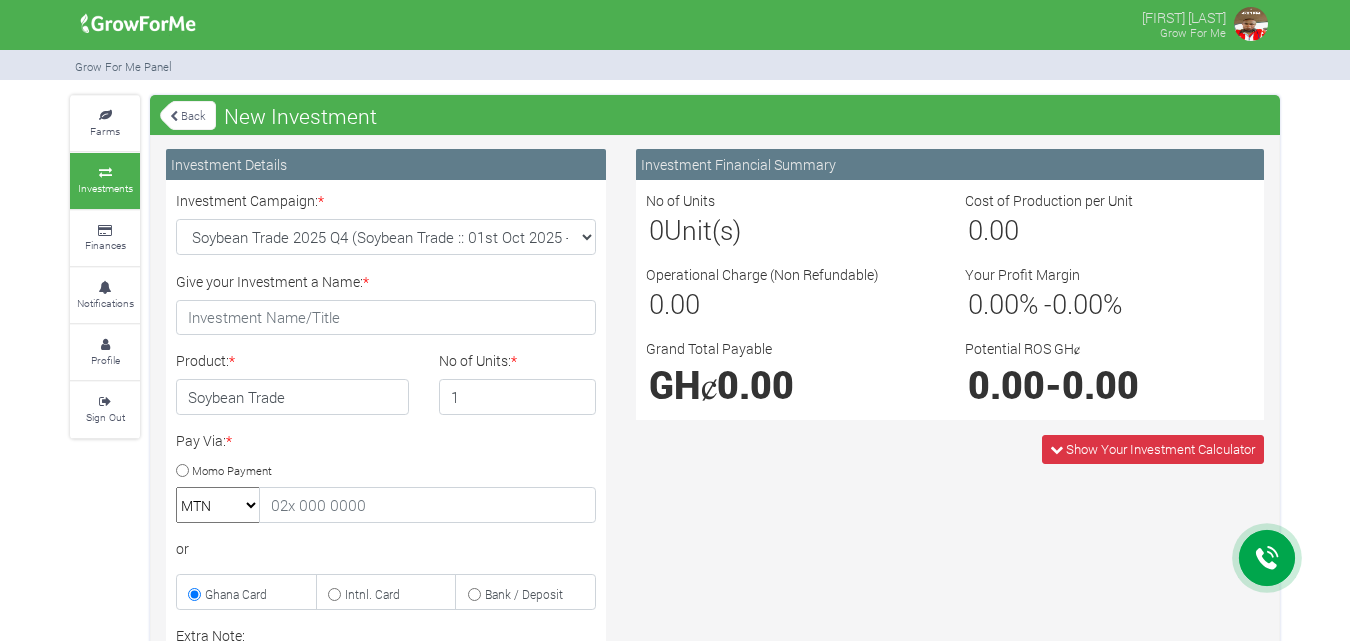scroll, scrollTop: 0, scrollLeft: 0, axis: both 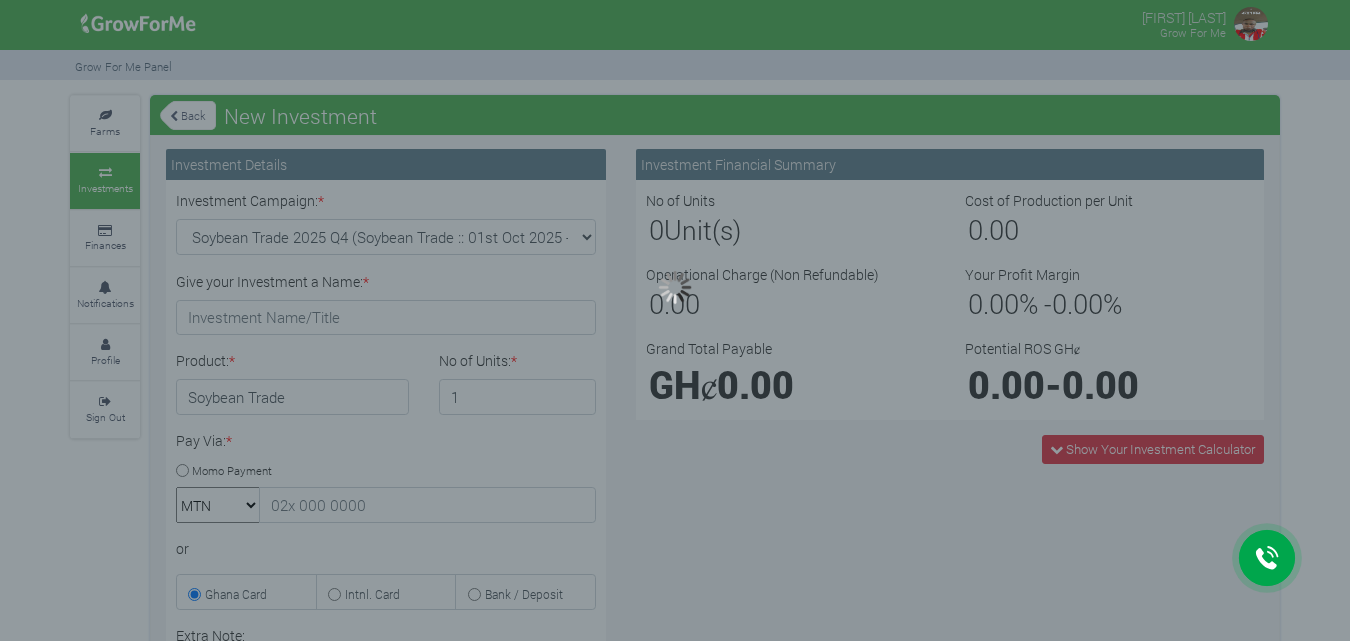 type on "1" 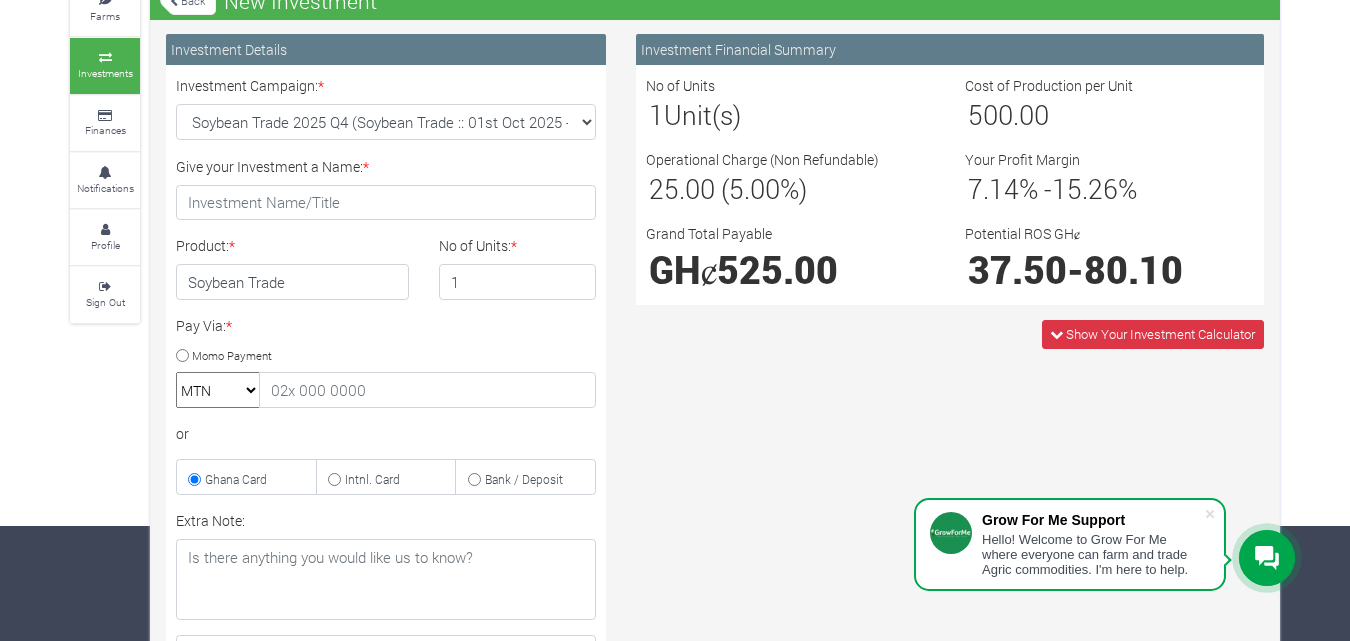 scroll, scrollTop: 0, scrollLeft: 0, axis: both 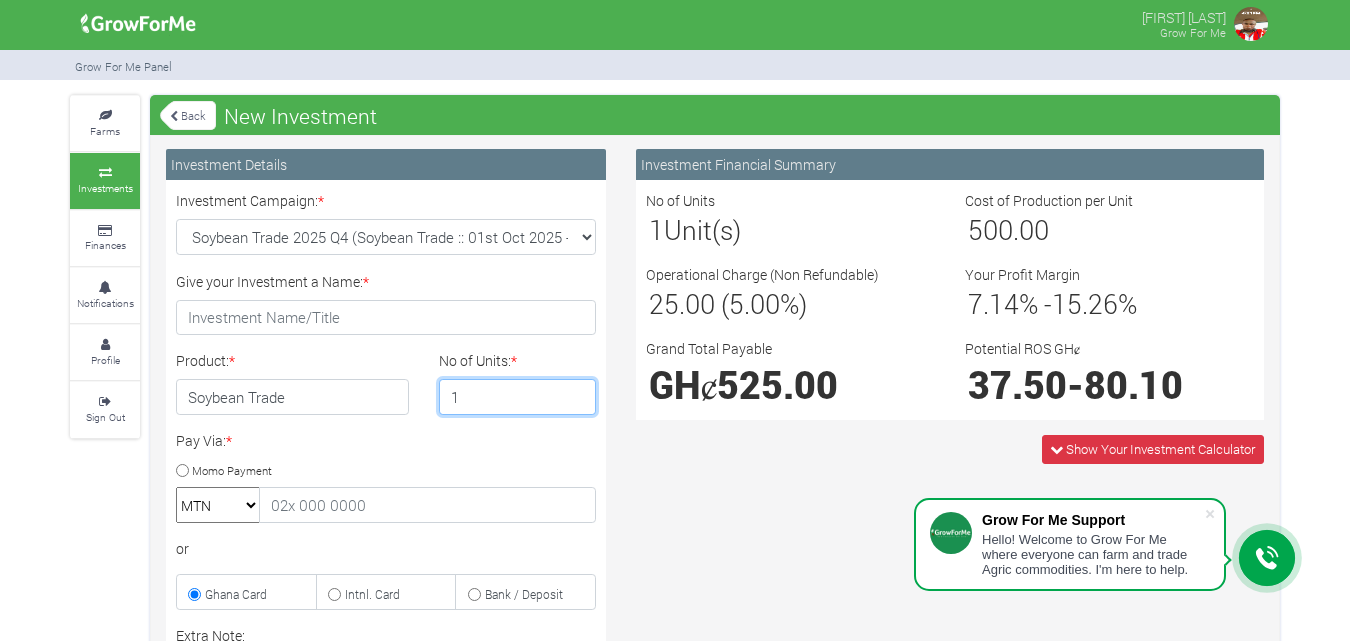 click on "1" at bounding box center (518, 397) 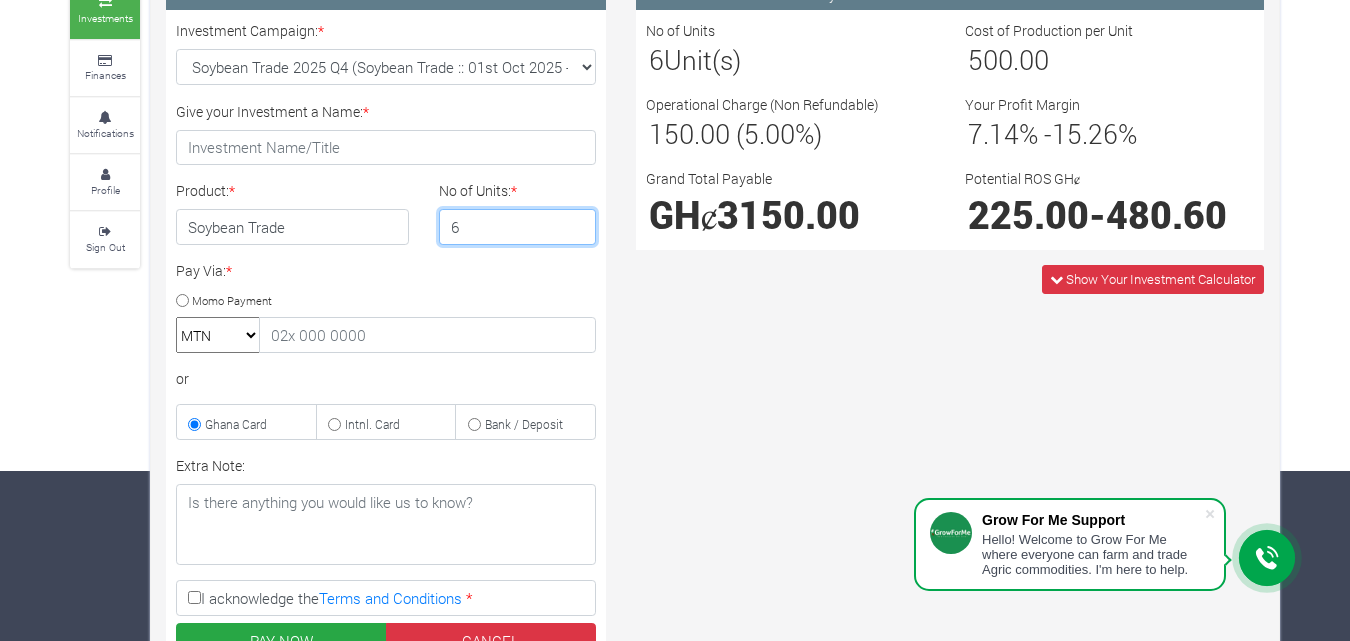 scroll, scrollTop: 200, scrollLeft: 0, axis: vertical 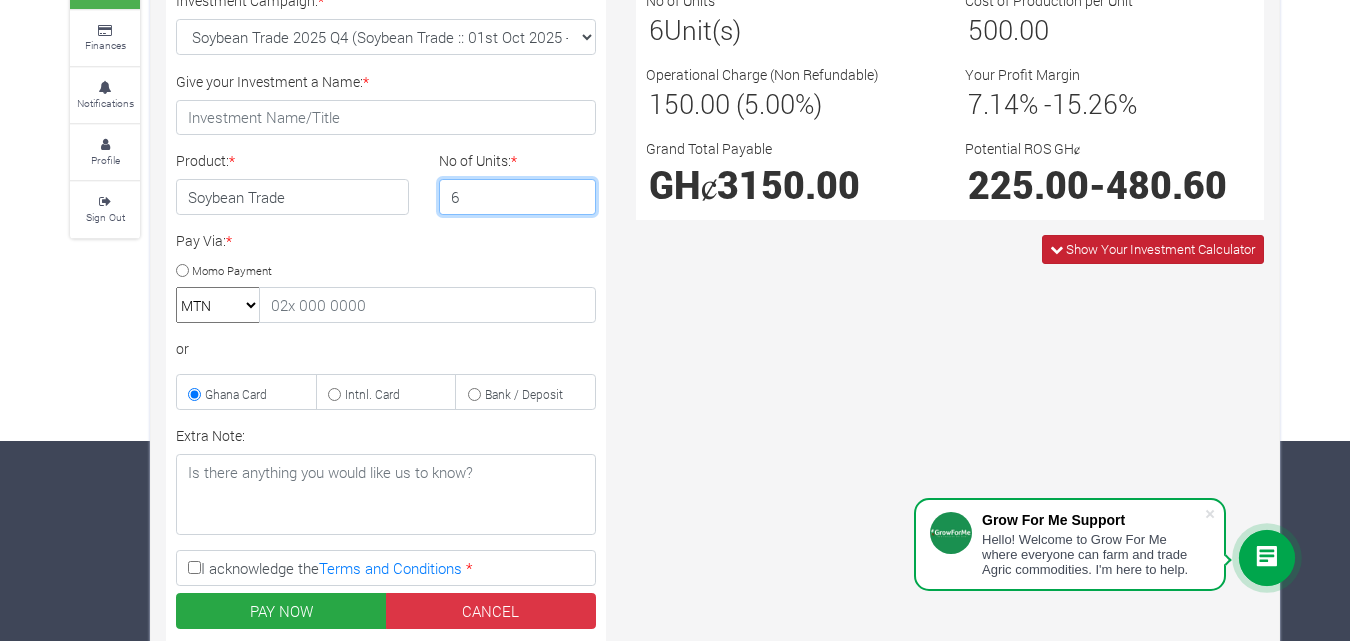 type on "6" 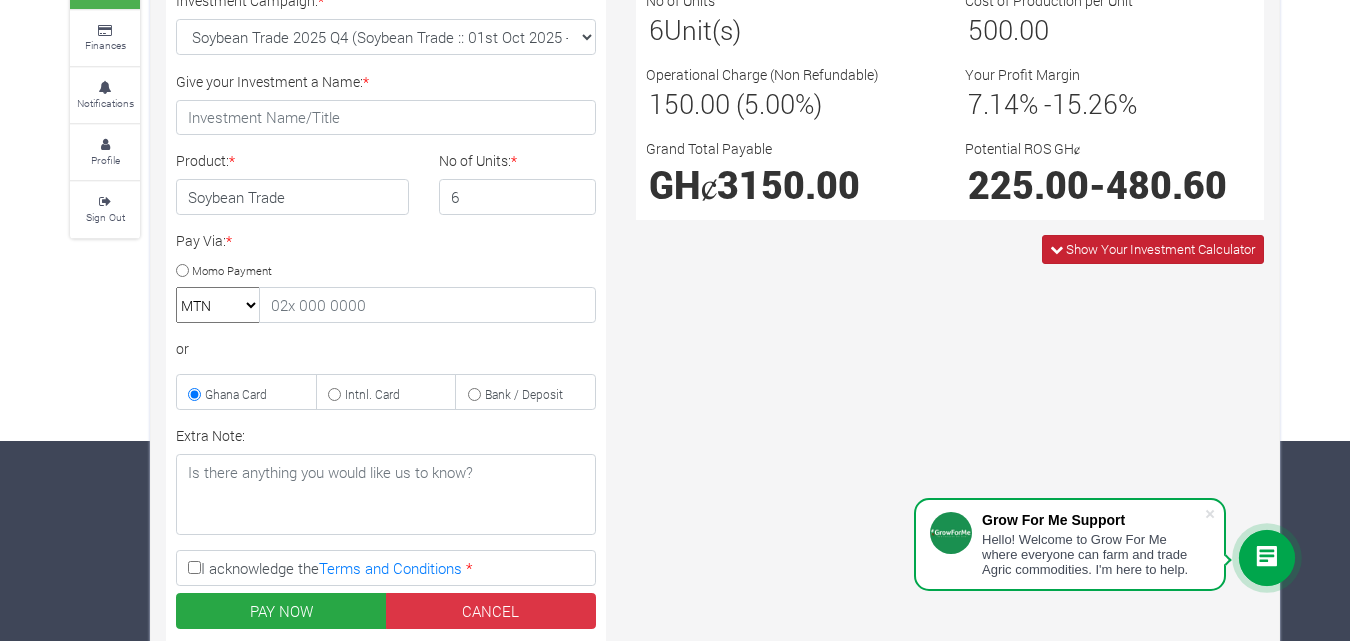 click at bounding box center [1056, 249] 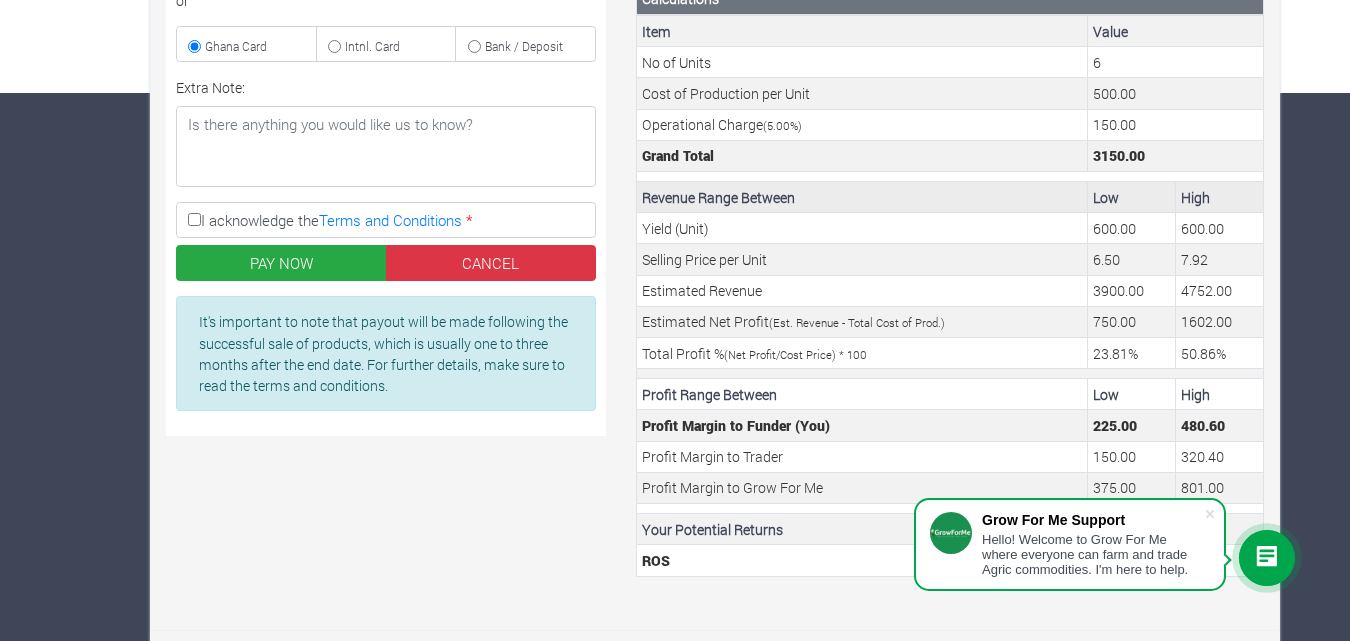 scroll, scrollTop: 553, scrollLeft: 0, axis: vertical 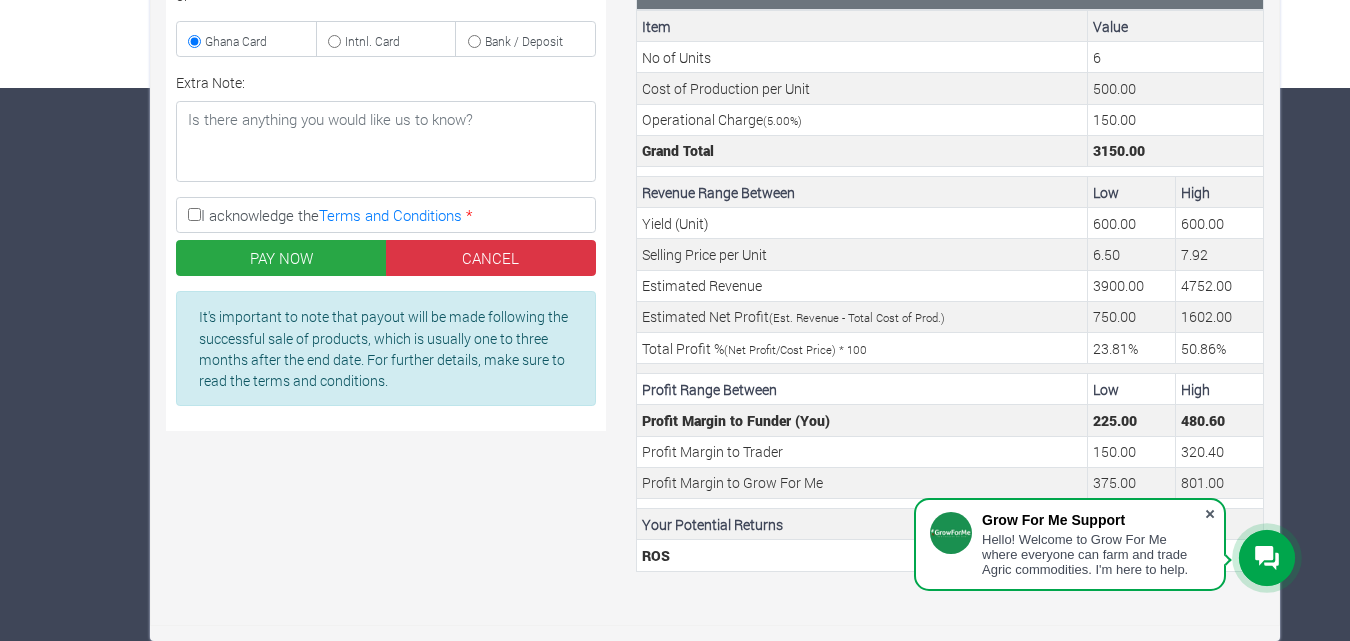 click at bounding box center (1210, 514) 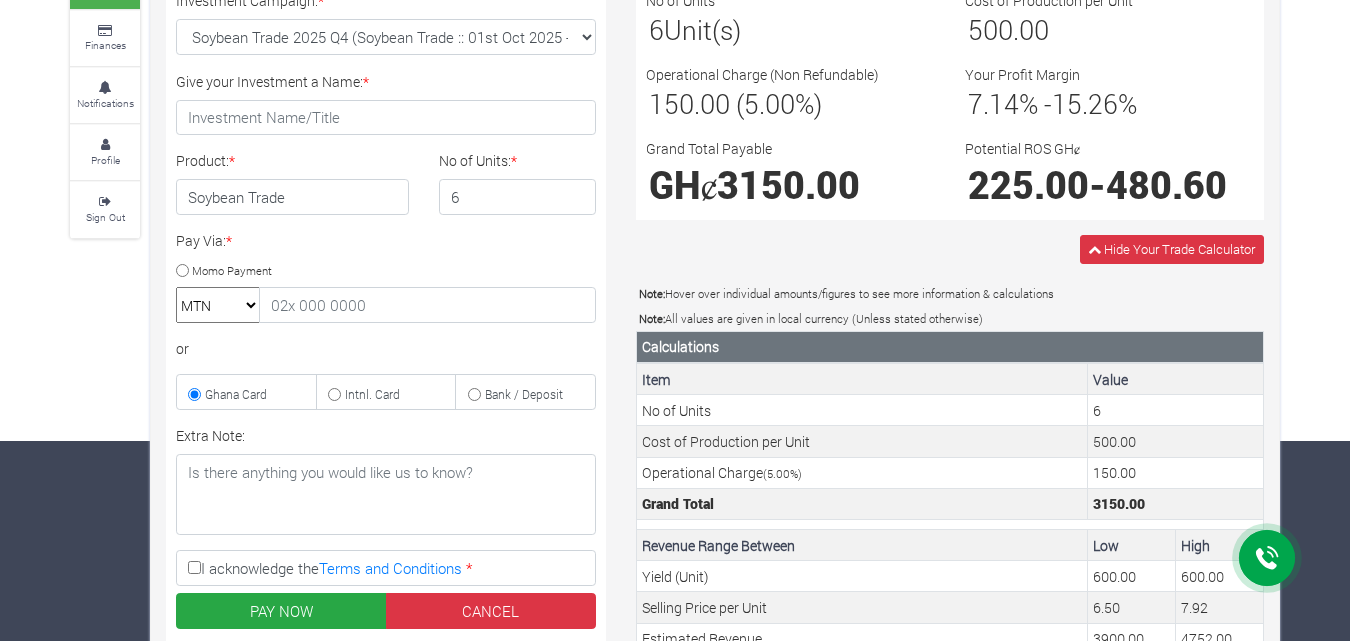 scroll, scrollTop: 0, scrollLeft: 0, axis: both 